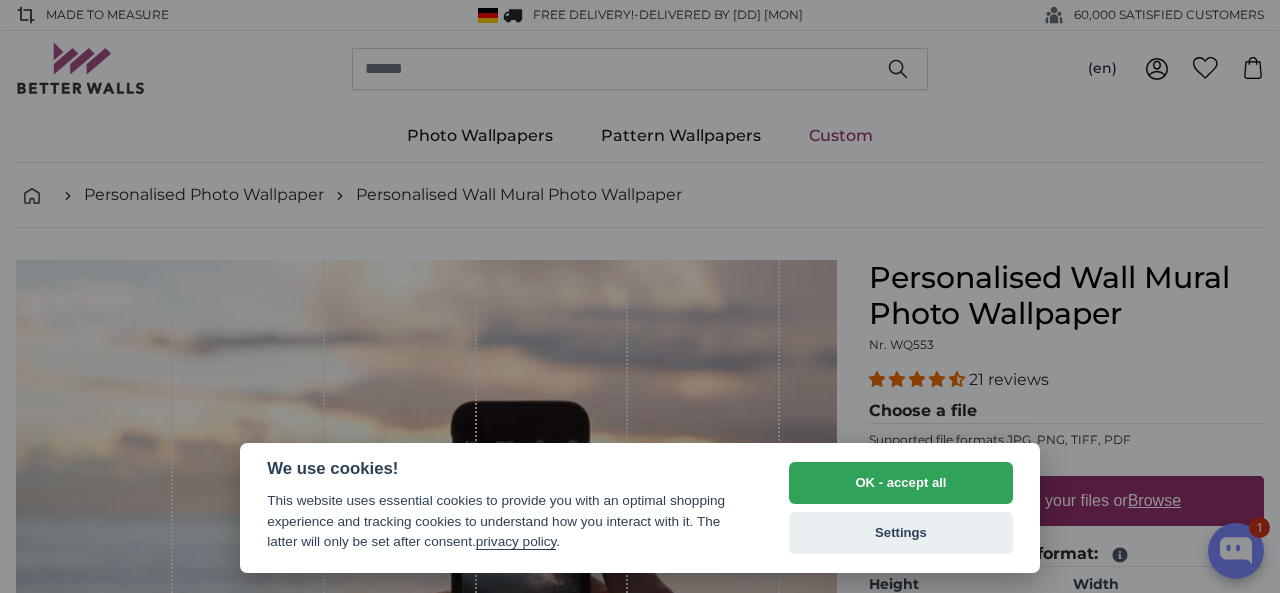 select on "**" 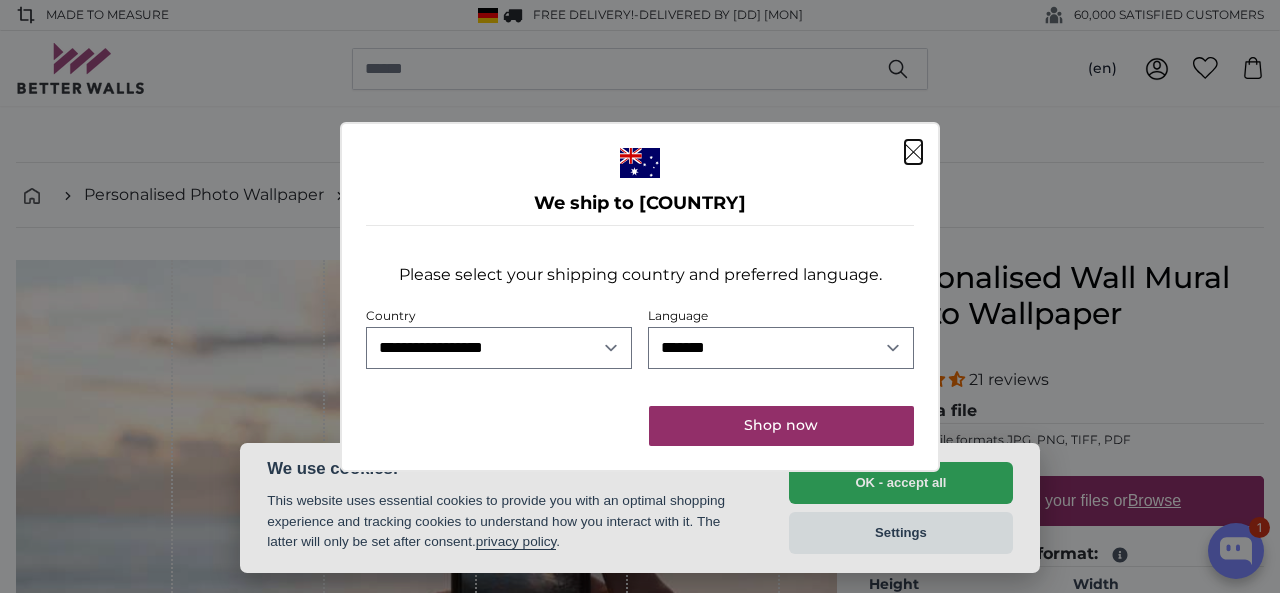 scroll, scrollTop: 0, scrollLeft: 0, axis: both 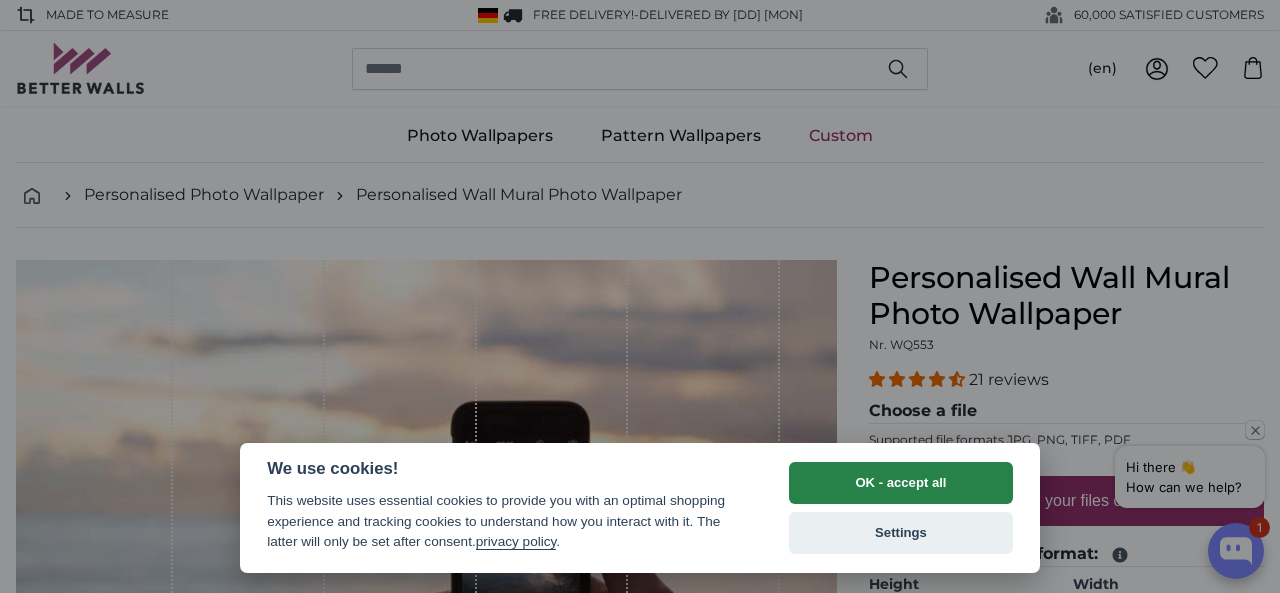 click on "OK - accept all" at bounding box center [901, 483] 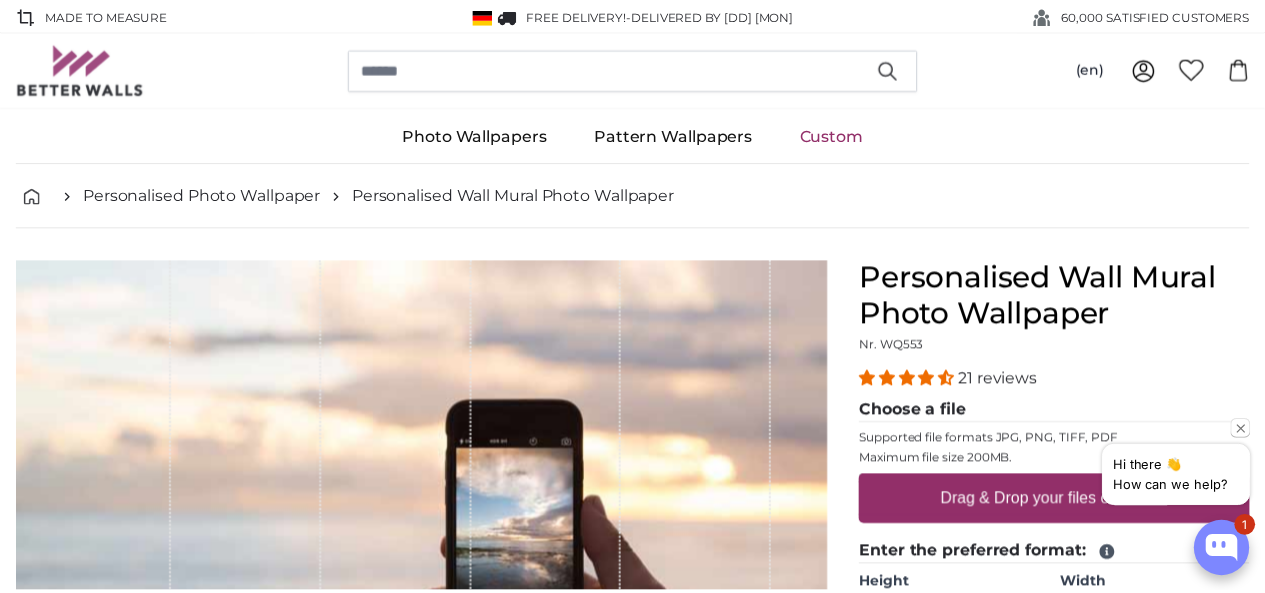 scroll, scrollTop: 327, scrollLeft: 0, axis: vertical 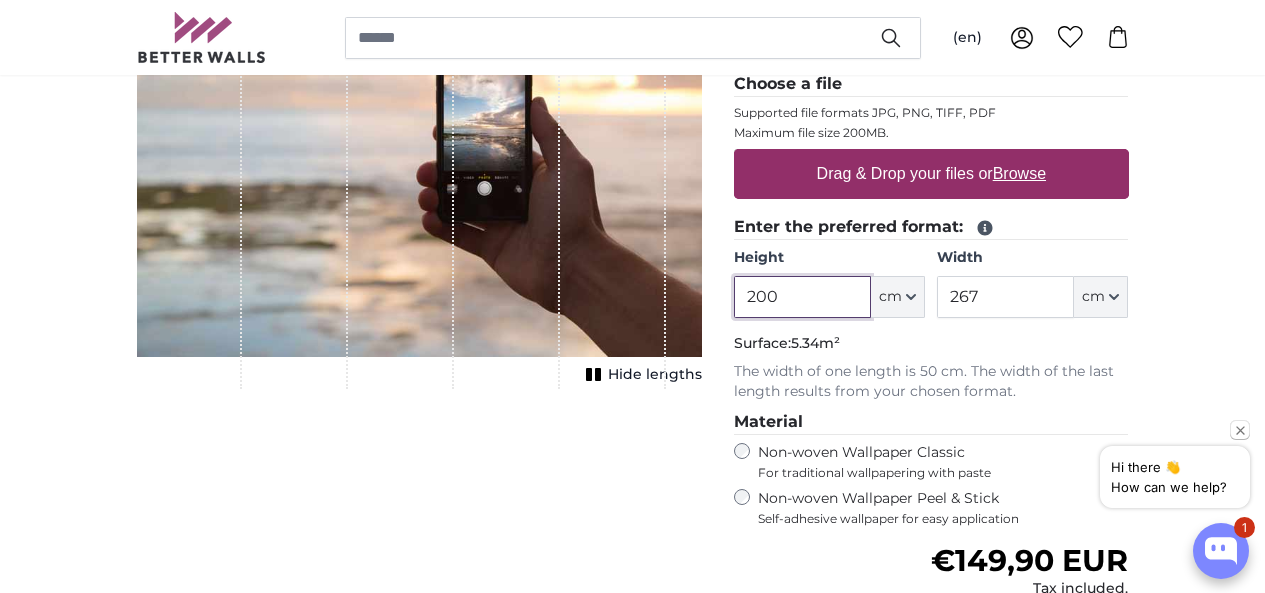 click on "200" at bounding box center [802, 297] 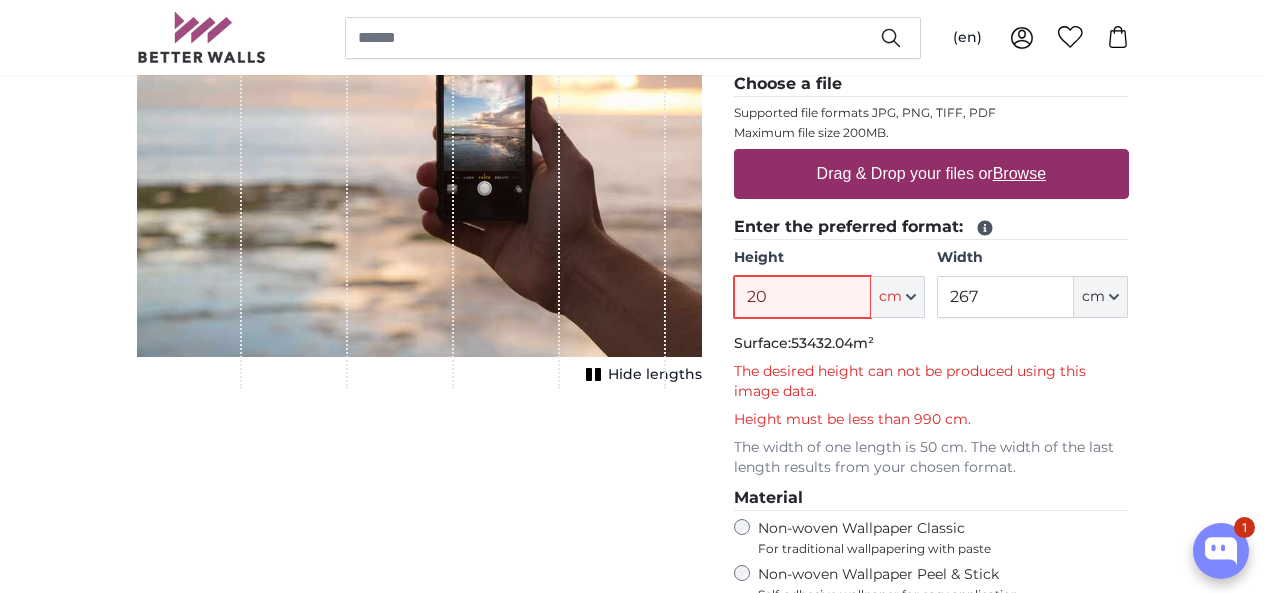 type on "2" 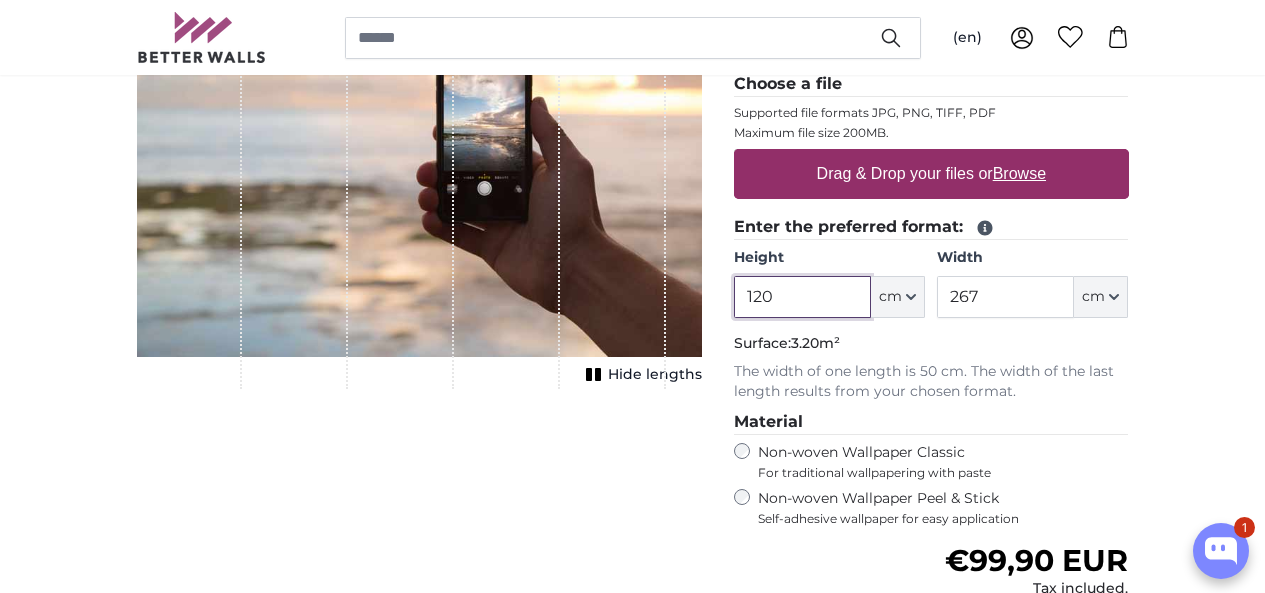 type on "120" 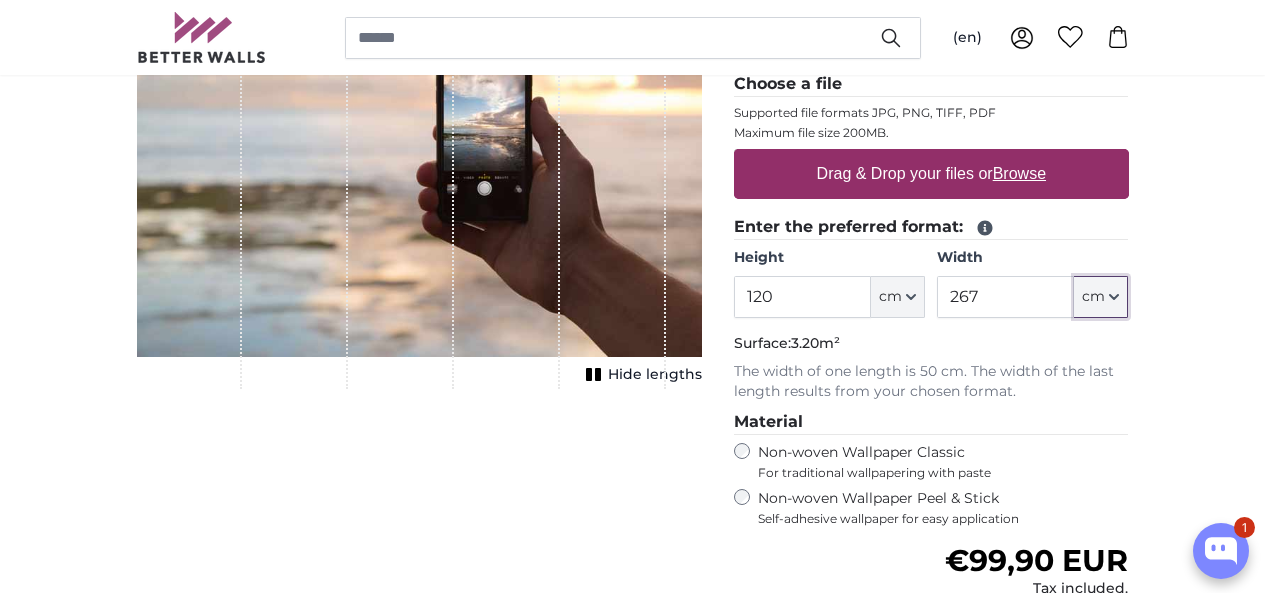 click 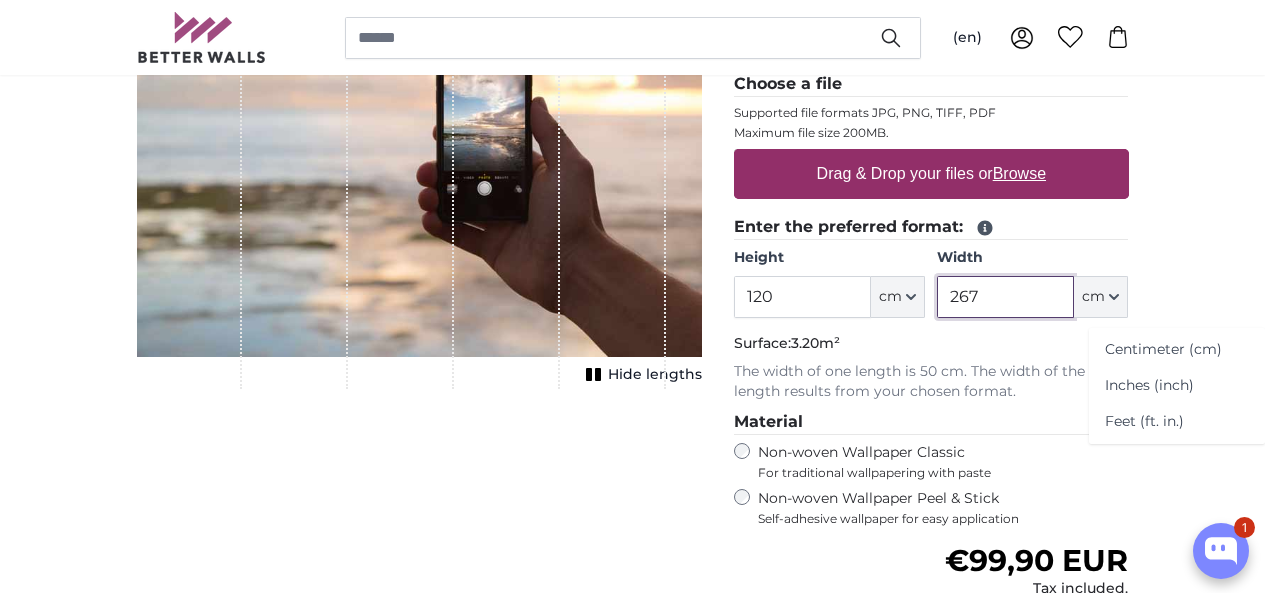 click on "267" at bounding box center [1005, 297] 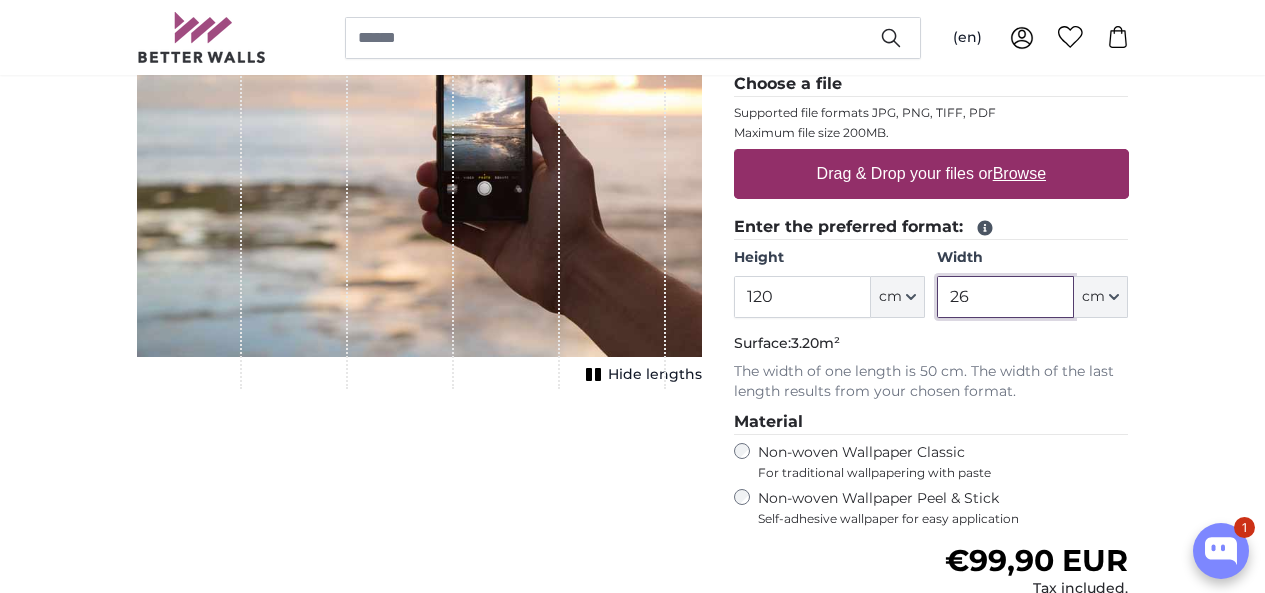 type on "2" 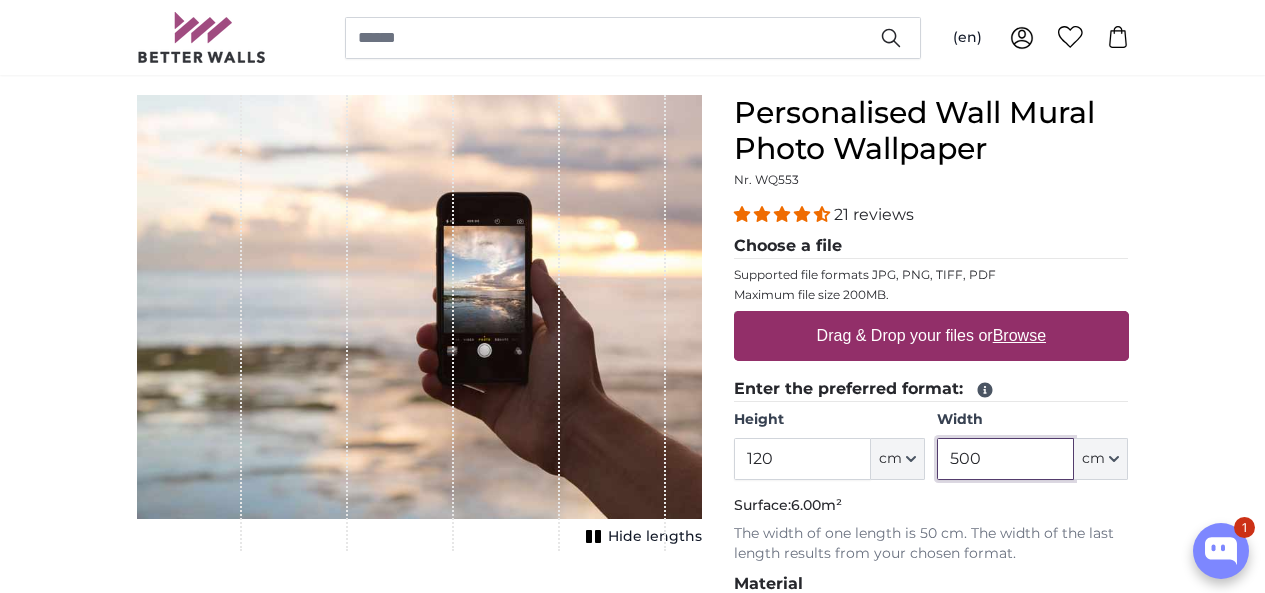 scroll, scrollTop: 27, scrollLeft: 0, axis: vertical 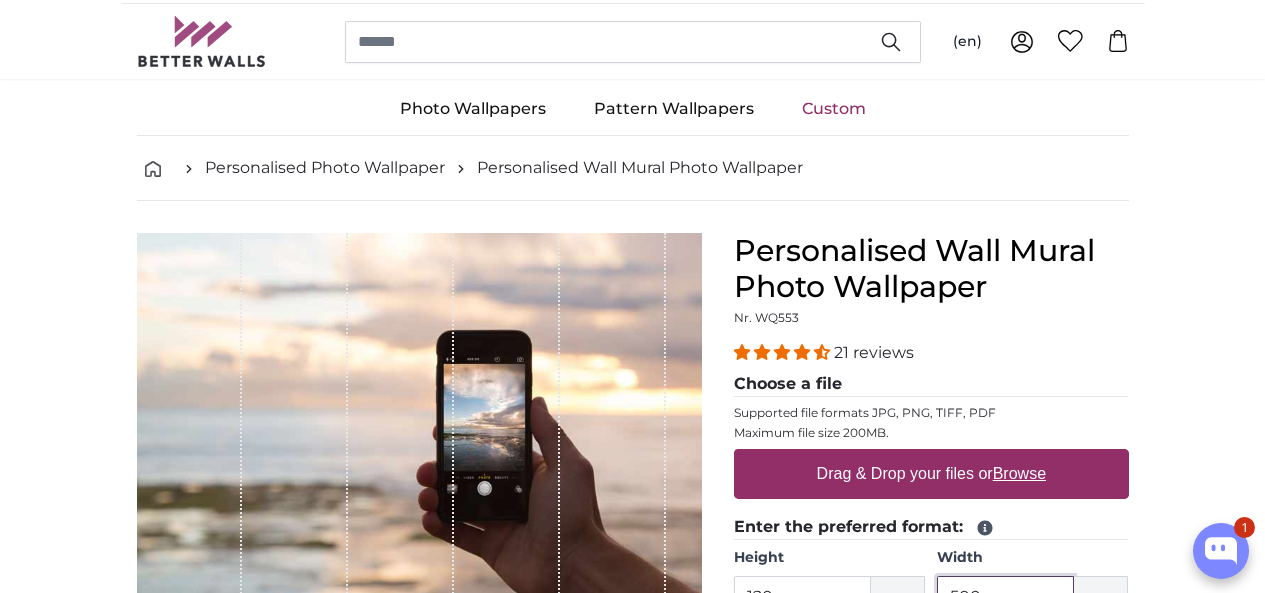 type on "500" 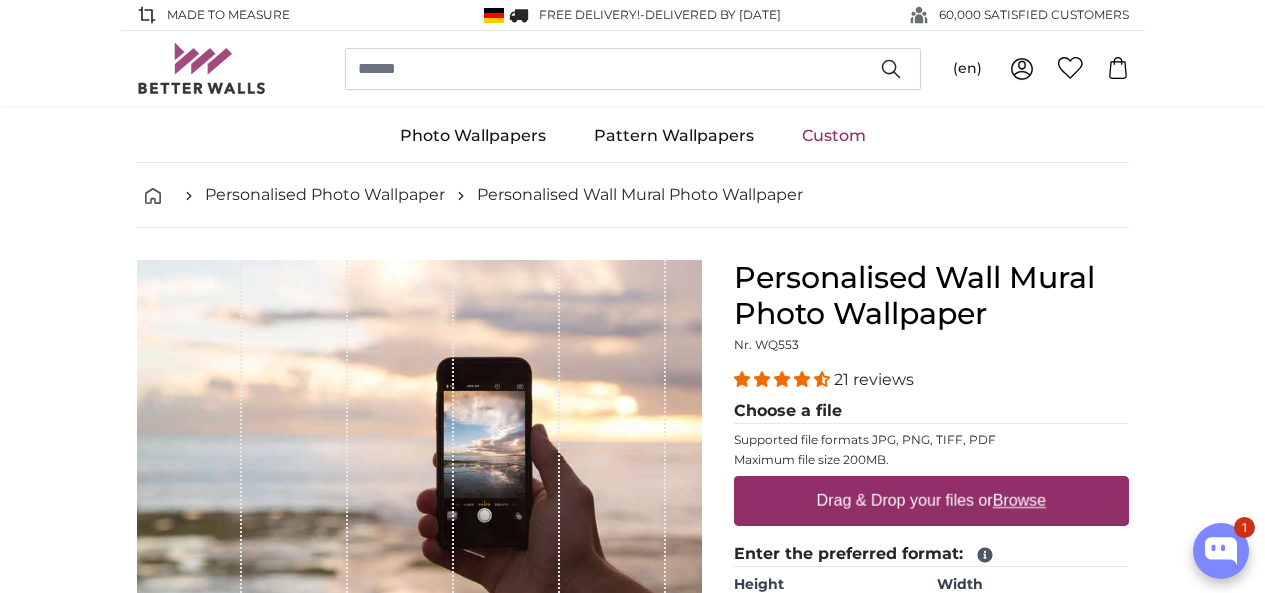 scroll, scrollTop: 0, scrollLeft: 0, axis: both 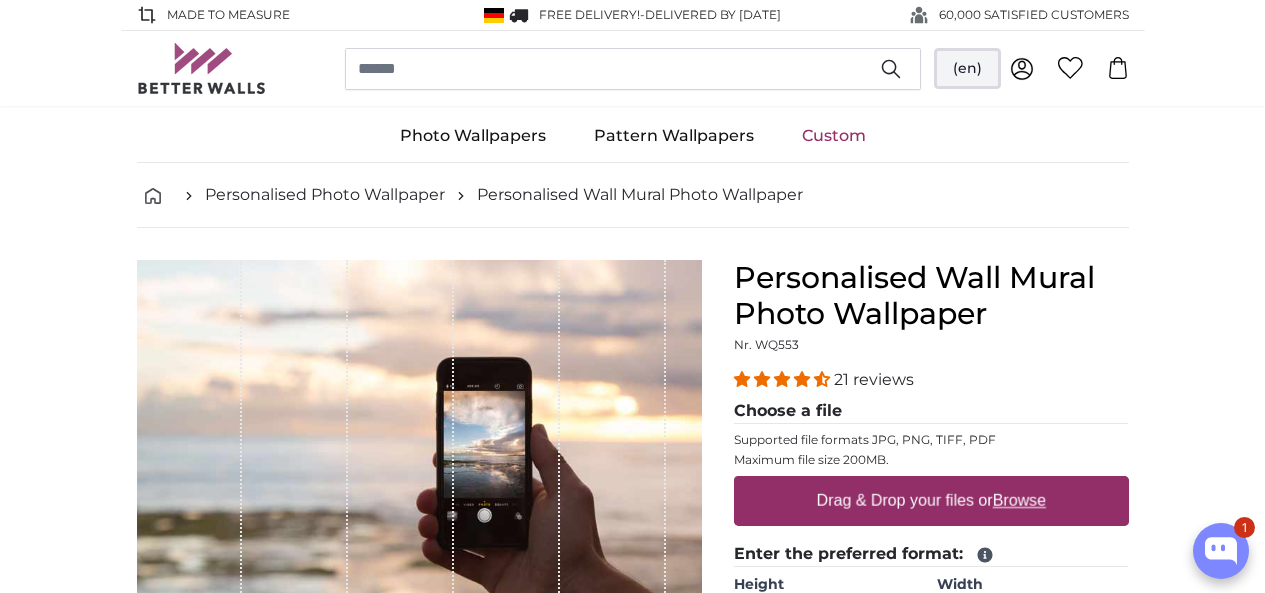 click on "(en)" at bounding box center (967, 69) 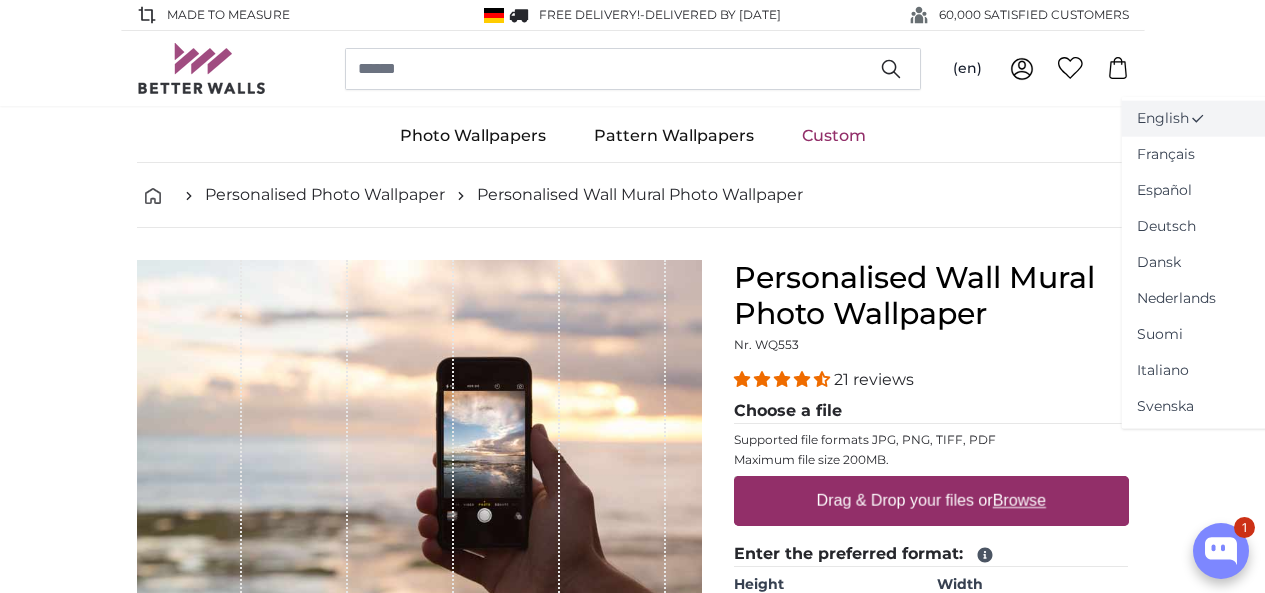 click on "English" at bounding box center [1209, 119] 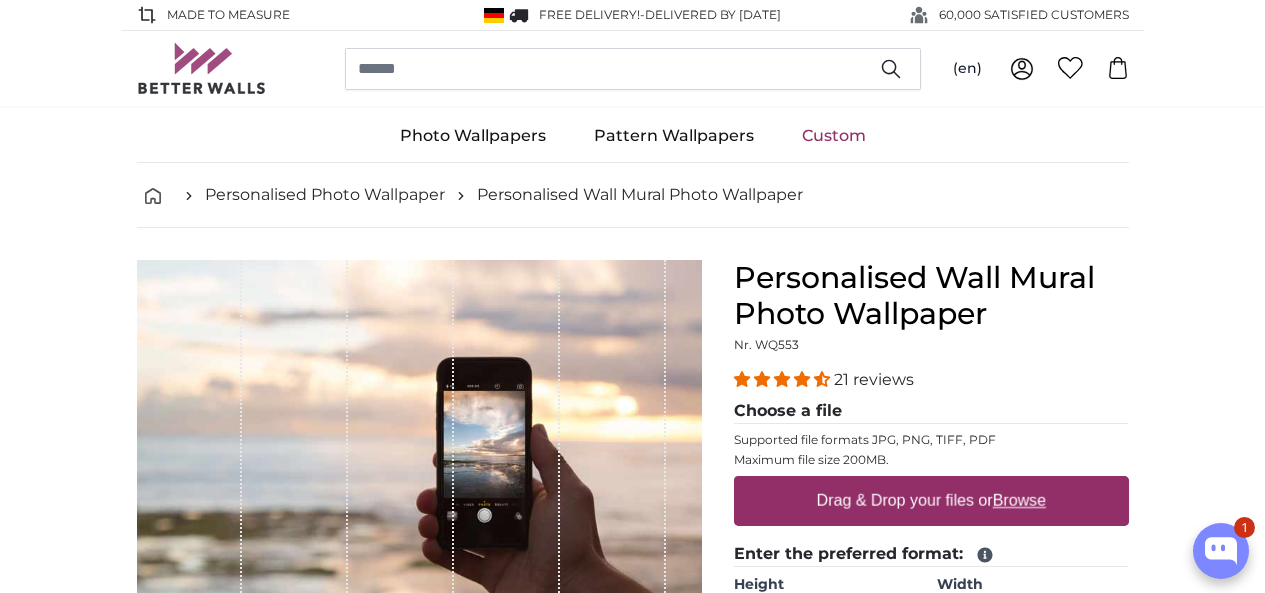 scroll, scrollTop: 0, scrollLeft: 0, axis: both 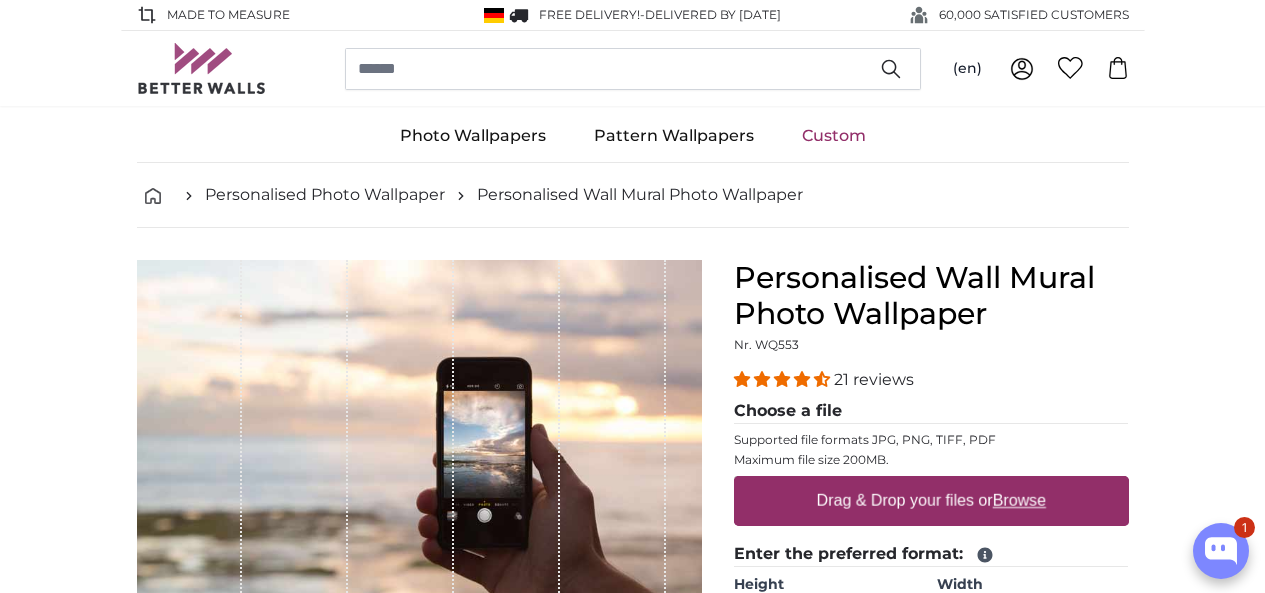 click at bounding box center (494, 15) 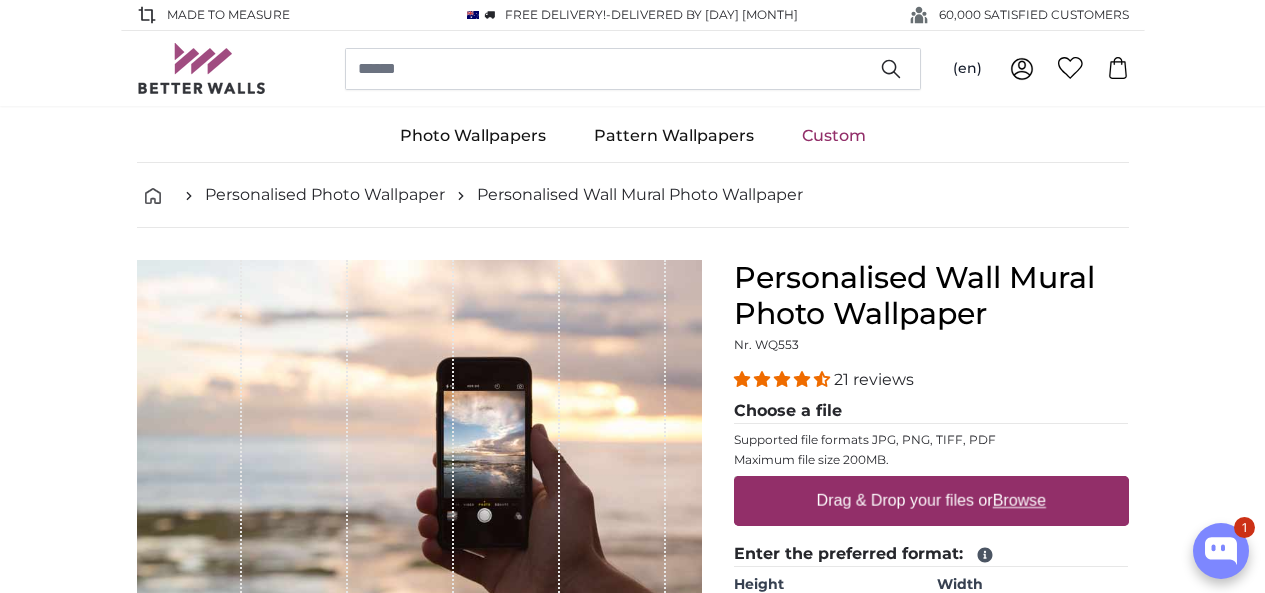 scroll, scrollTop: 0, scrollLeft: 0, axis: both 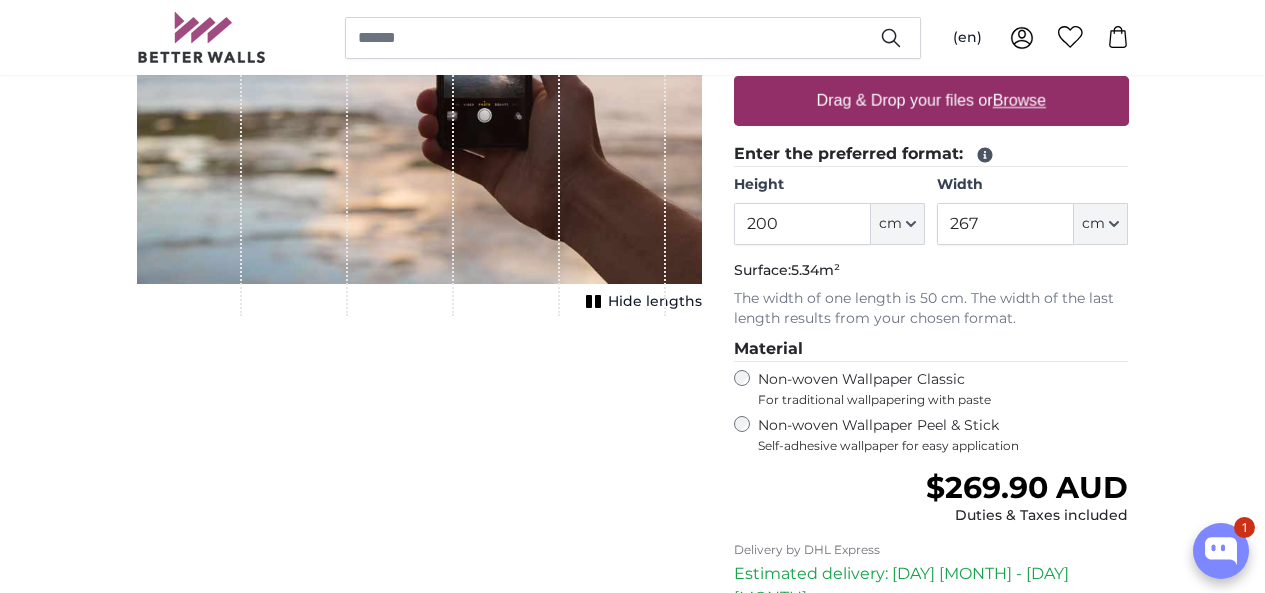 click on "200" at bounding box center [802, 224] 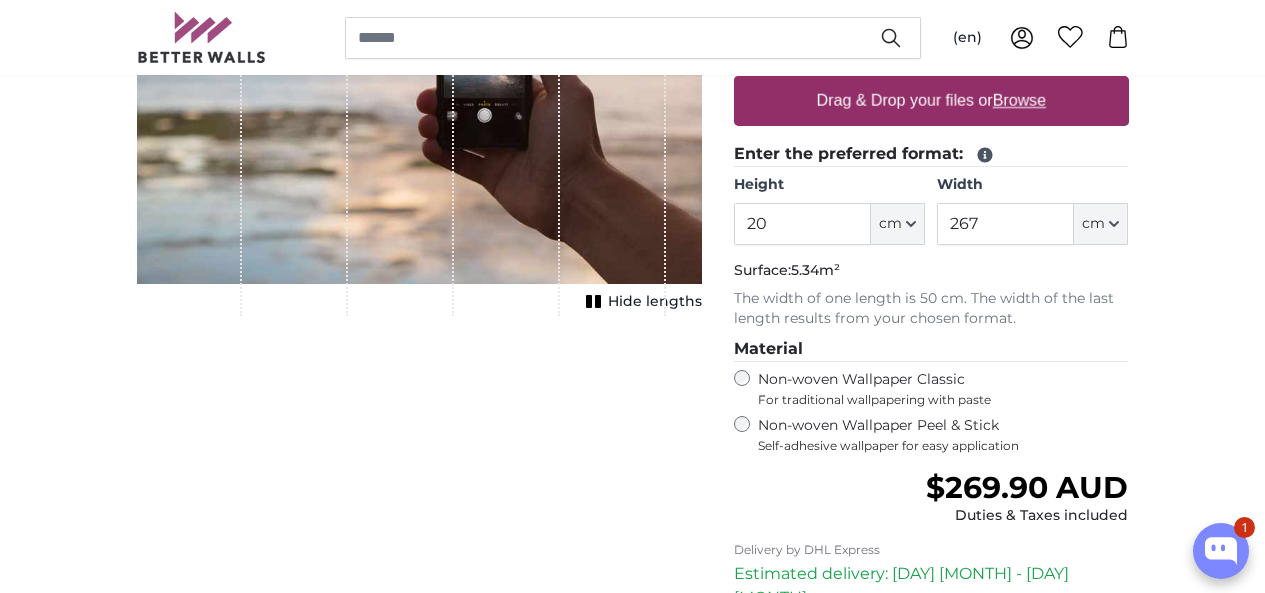 type on "2" 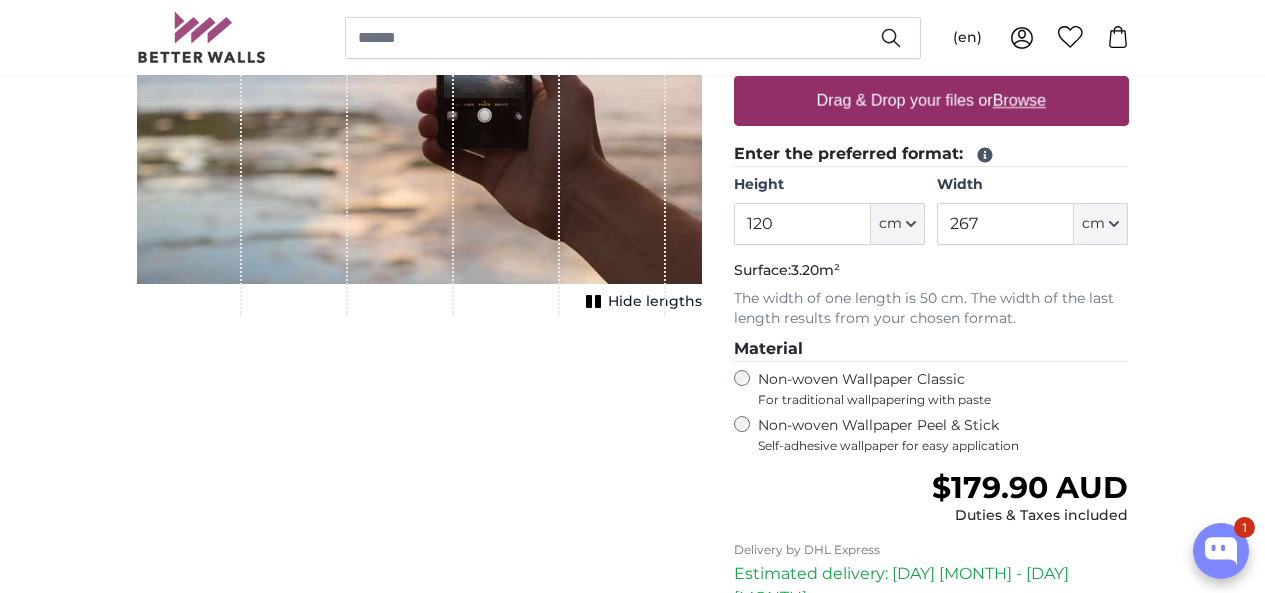 type on "120" 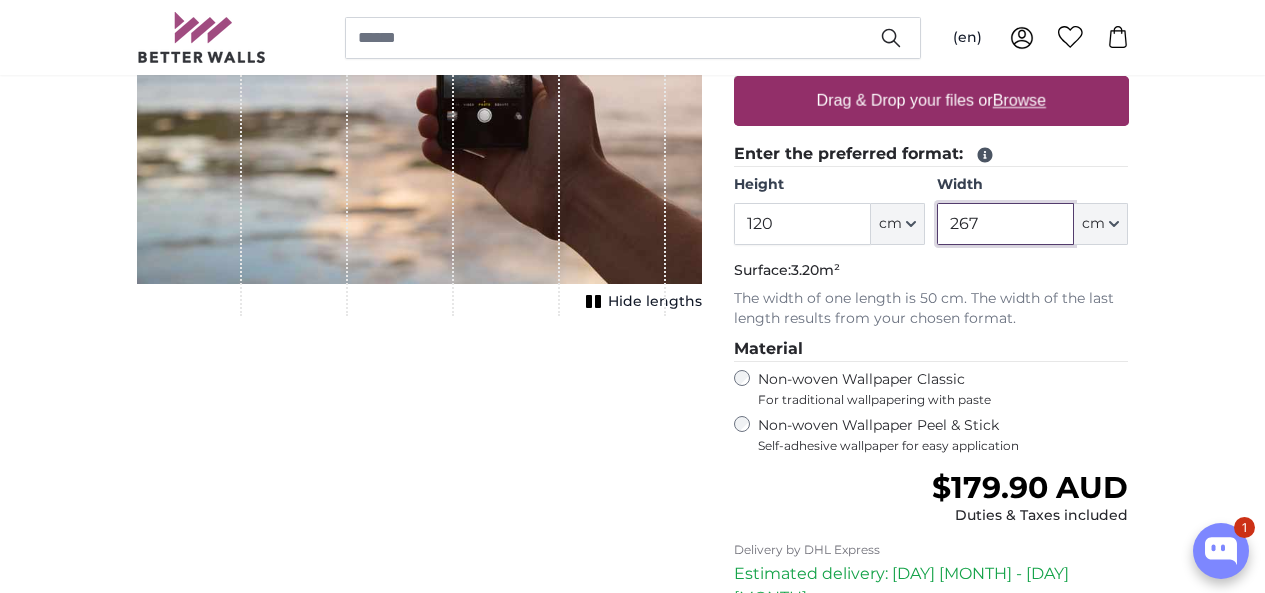 click on "267" at bounding box center [1005, 224] 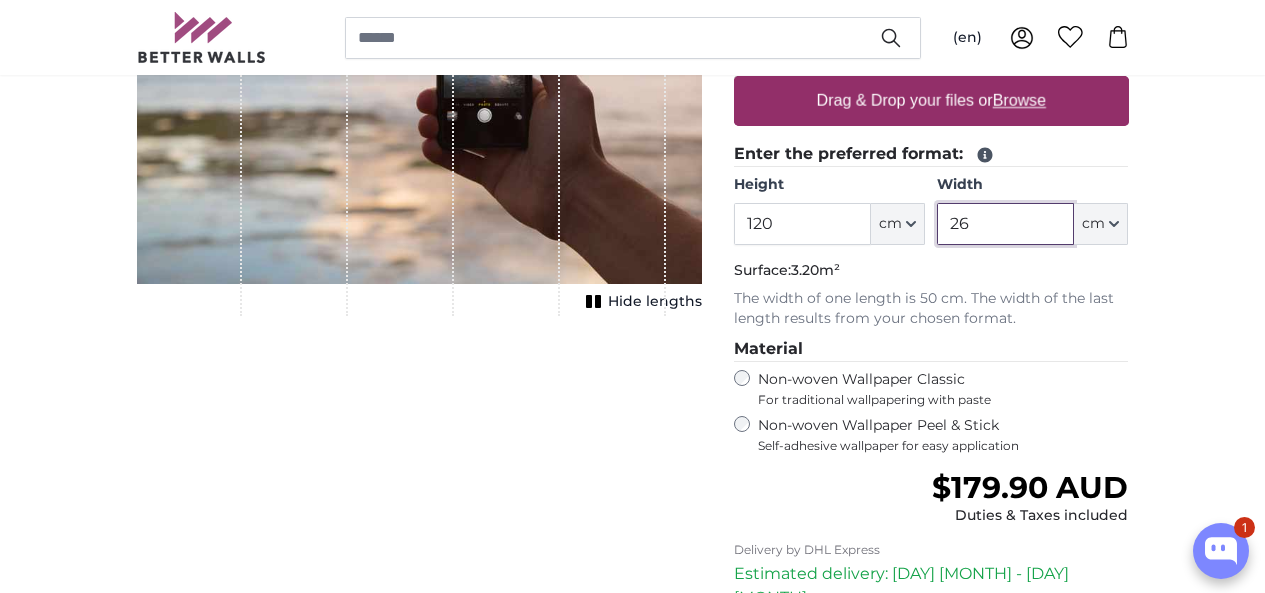type on "2" 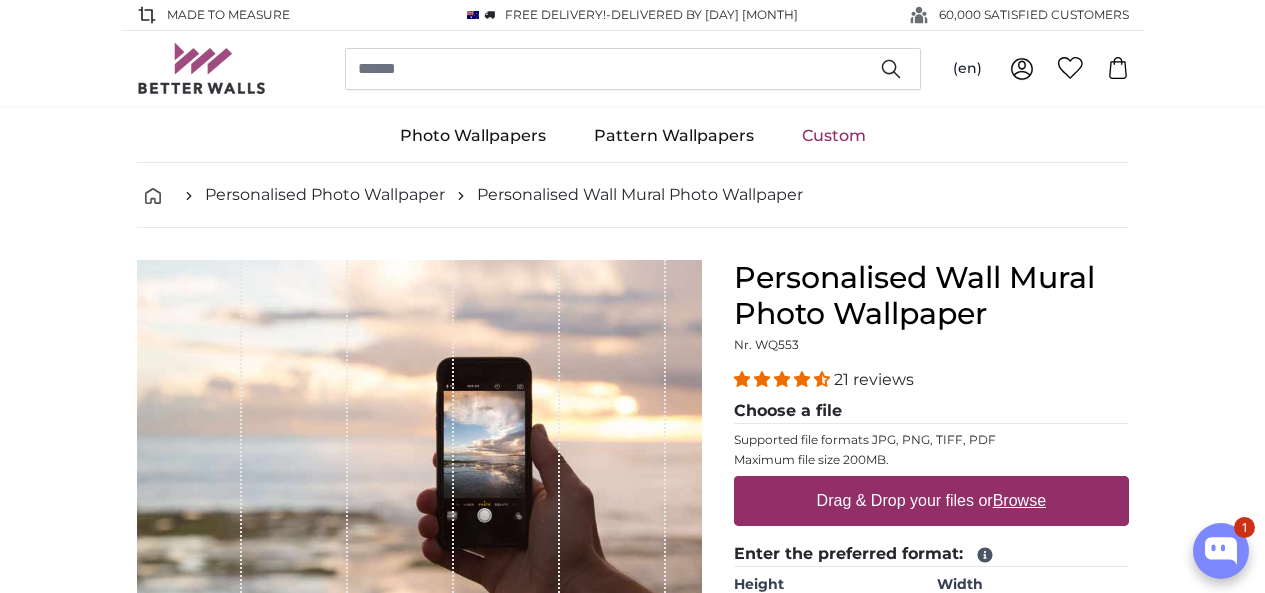 scroll, scrollTop: 100, scrollLeft: 0, axis: vertical 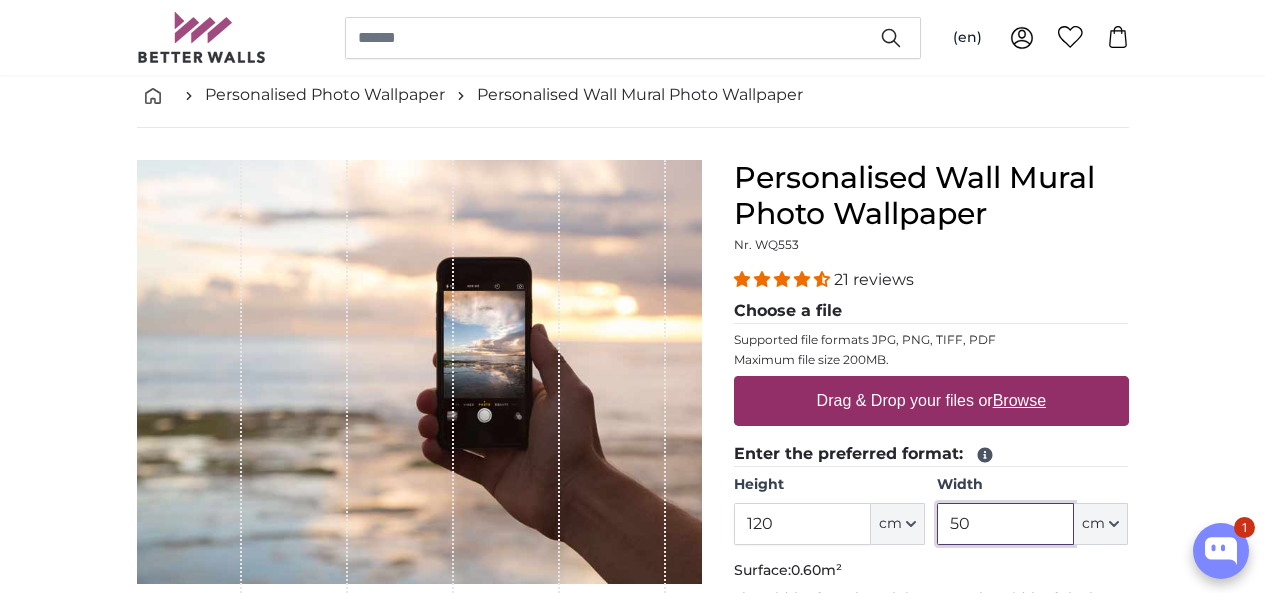 type on "50" 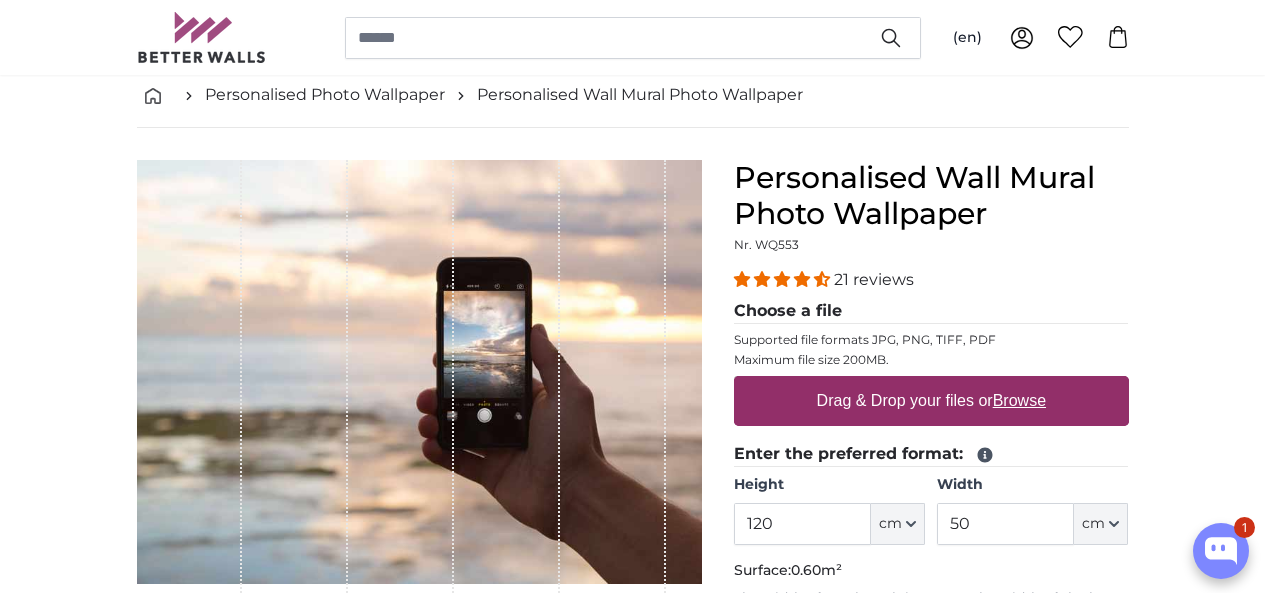 click on "Browse" at bounding box center [1019, 400] 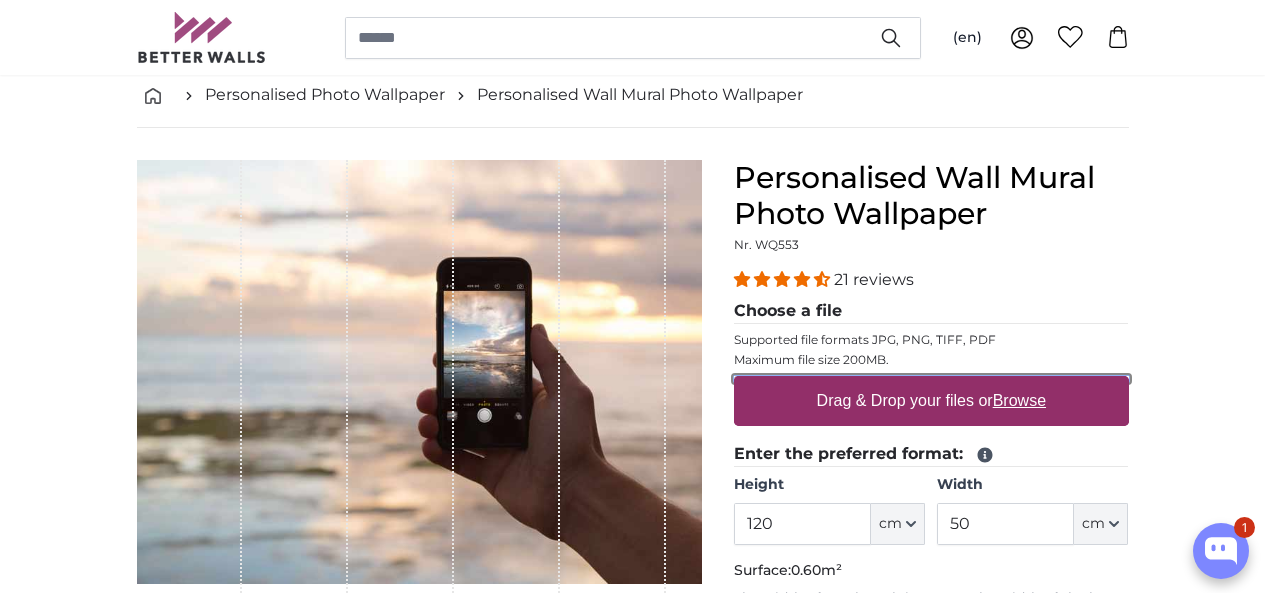 click on "Drag & Drop your files or  Browse" at bounding box center (931, 379) 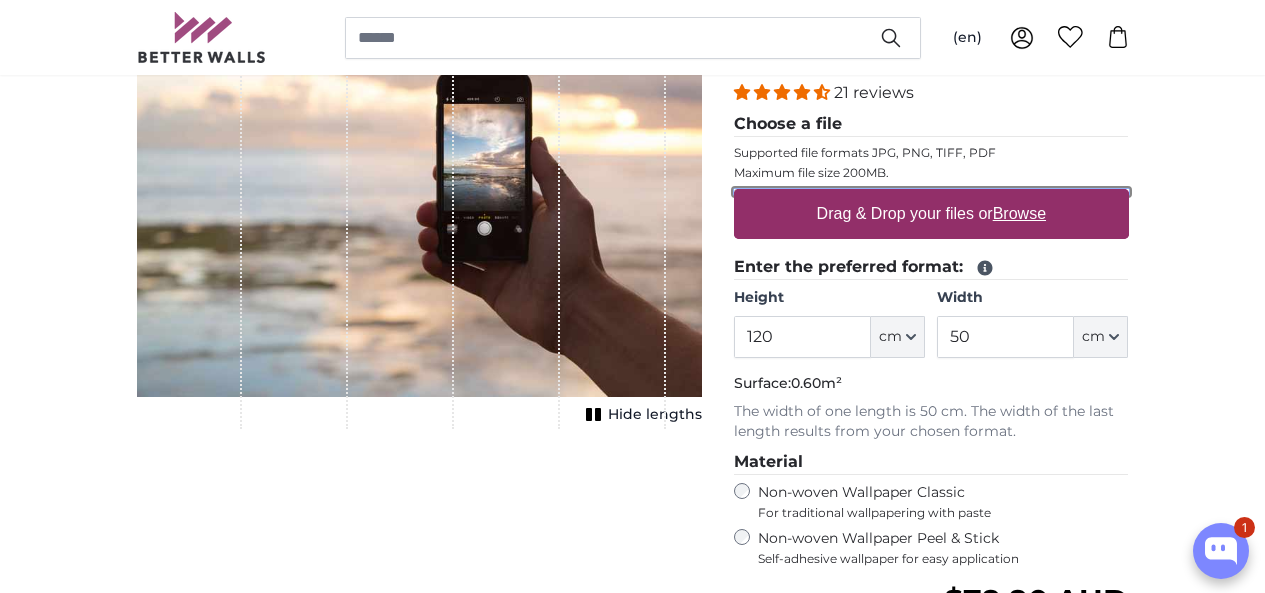 scroll, scrollTop: 0, scrollLeft: 0, axis: both 